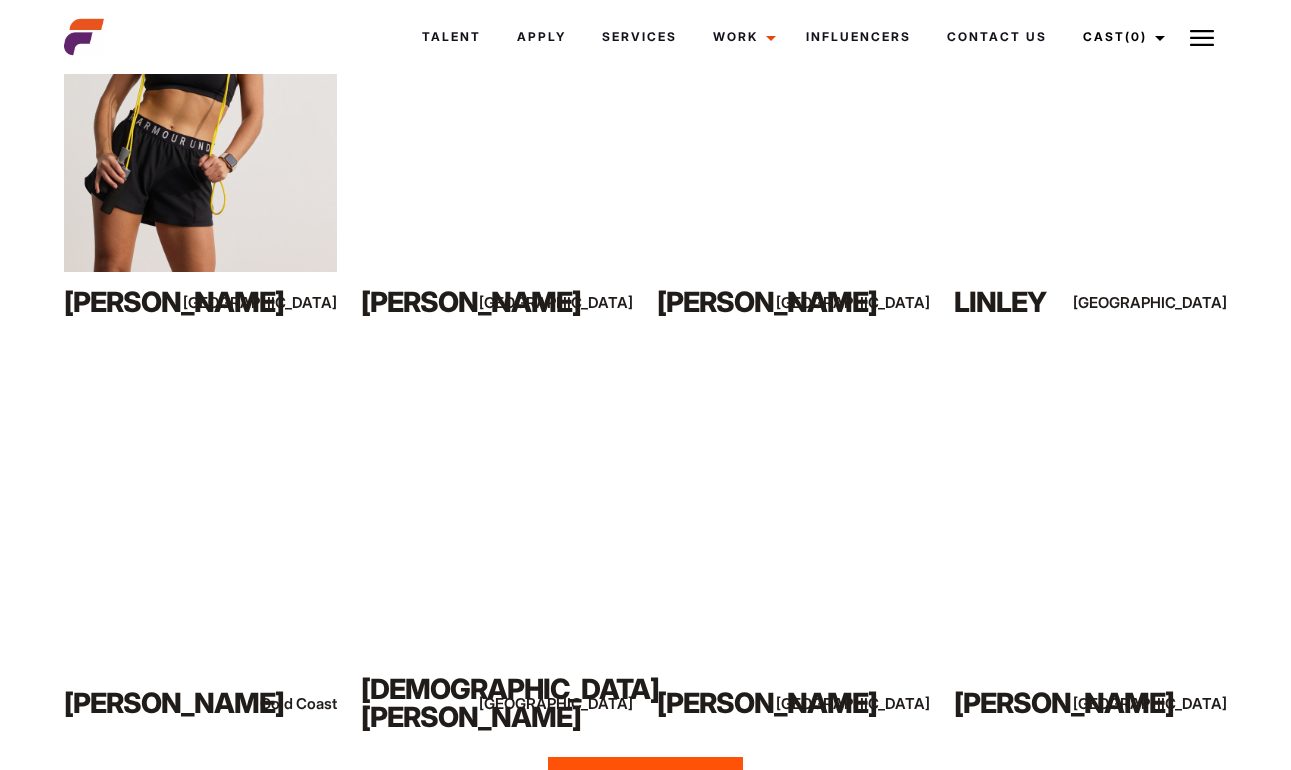 scroll, scrollTop: 1035, scrollLeft: 0, axis: vertical 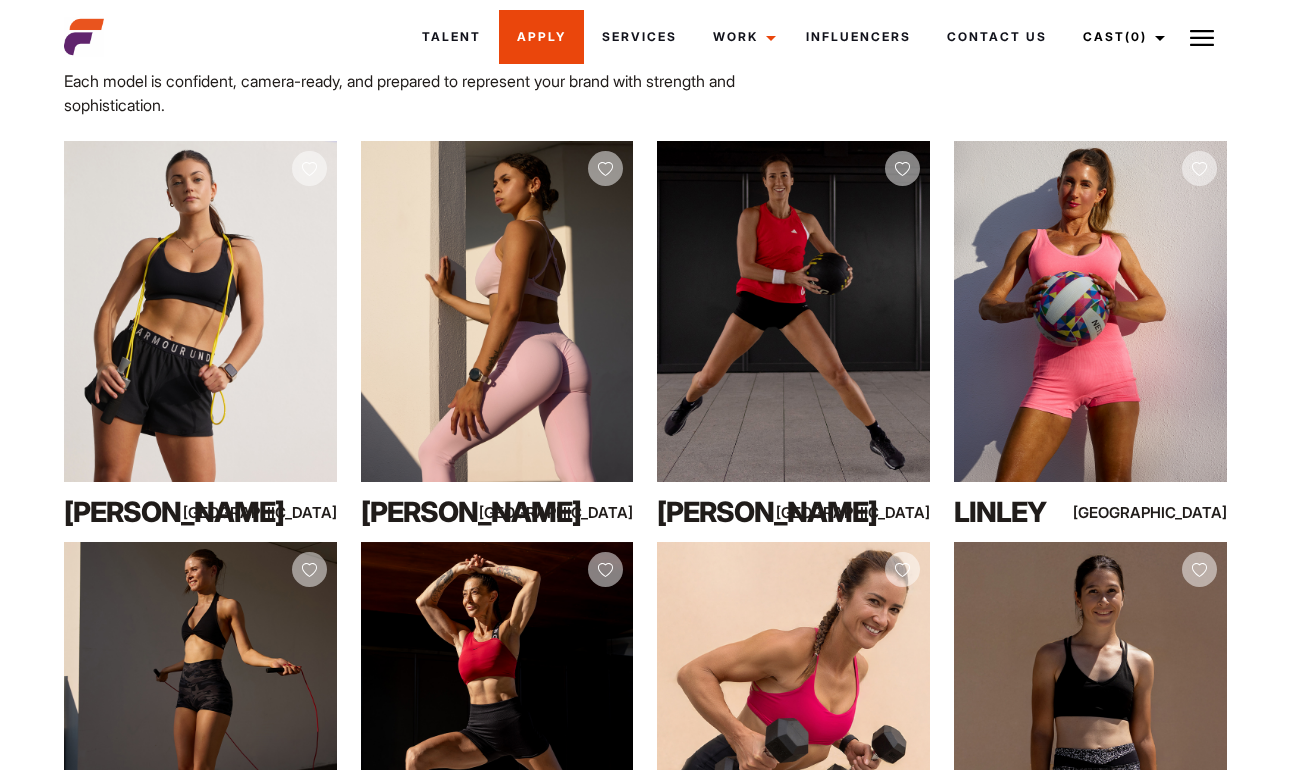 click on "Apply" at bounding box center (541, 37) 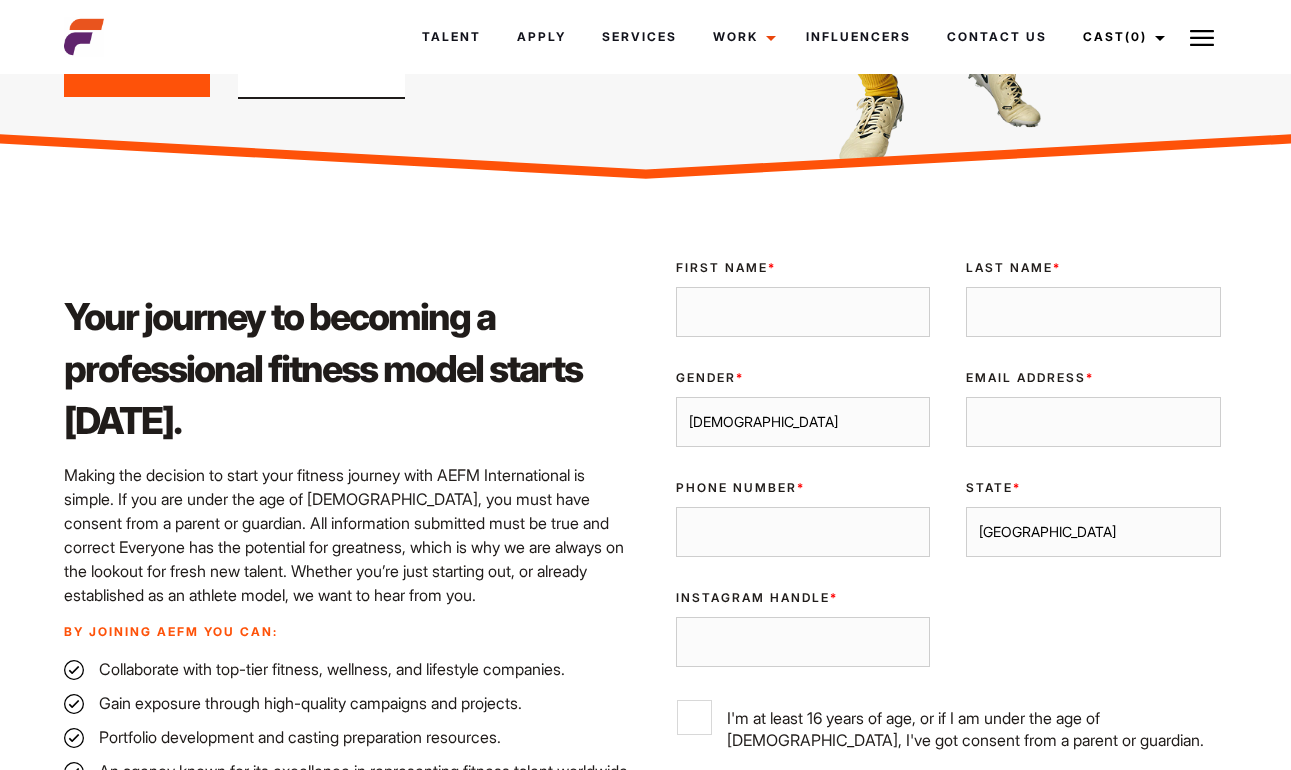 scroll, scrollTop: 384, scrollLeft: 0, axis: vertical 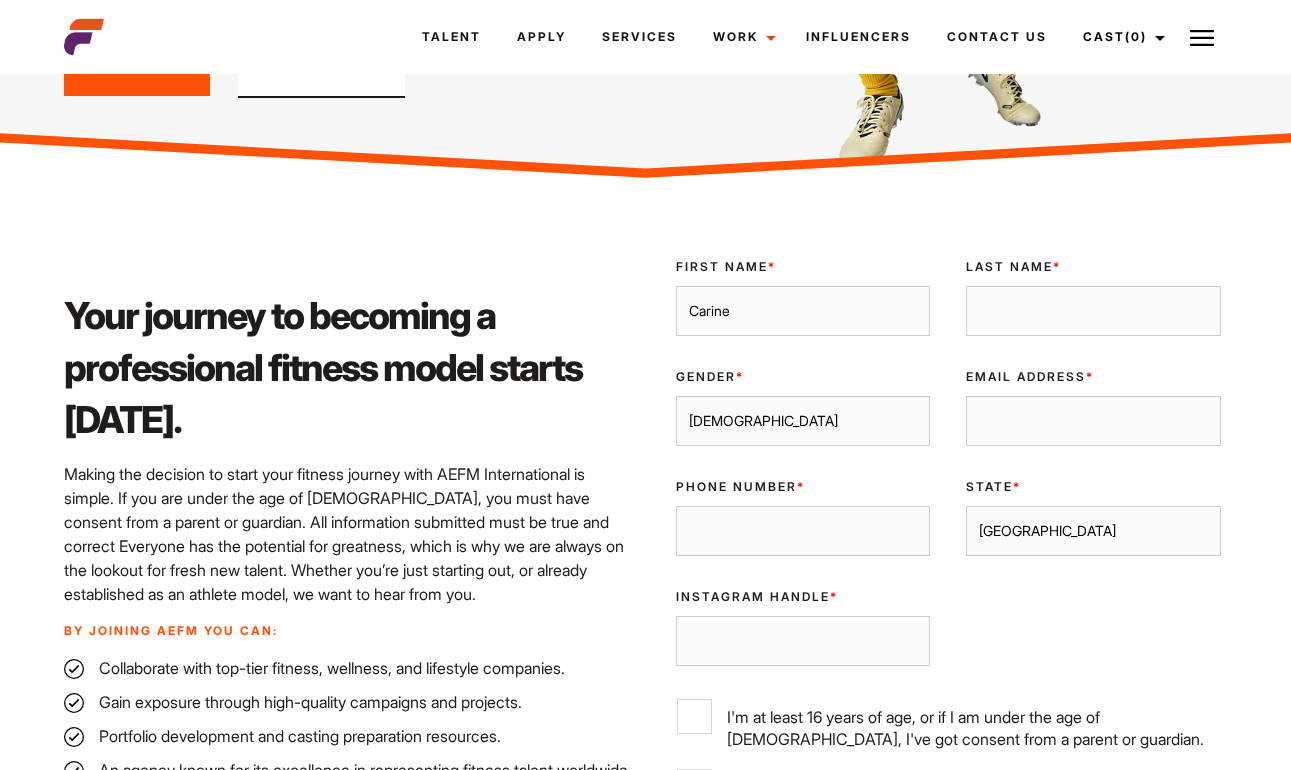 type on "Carine" 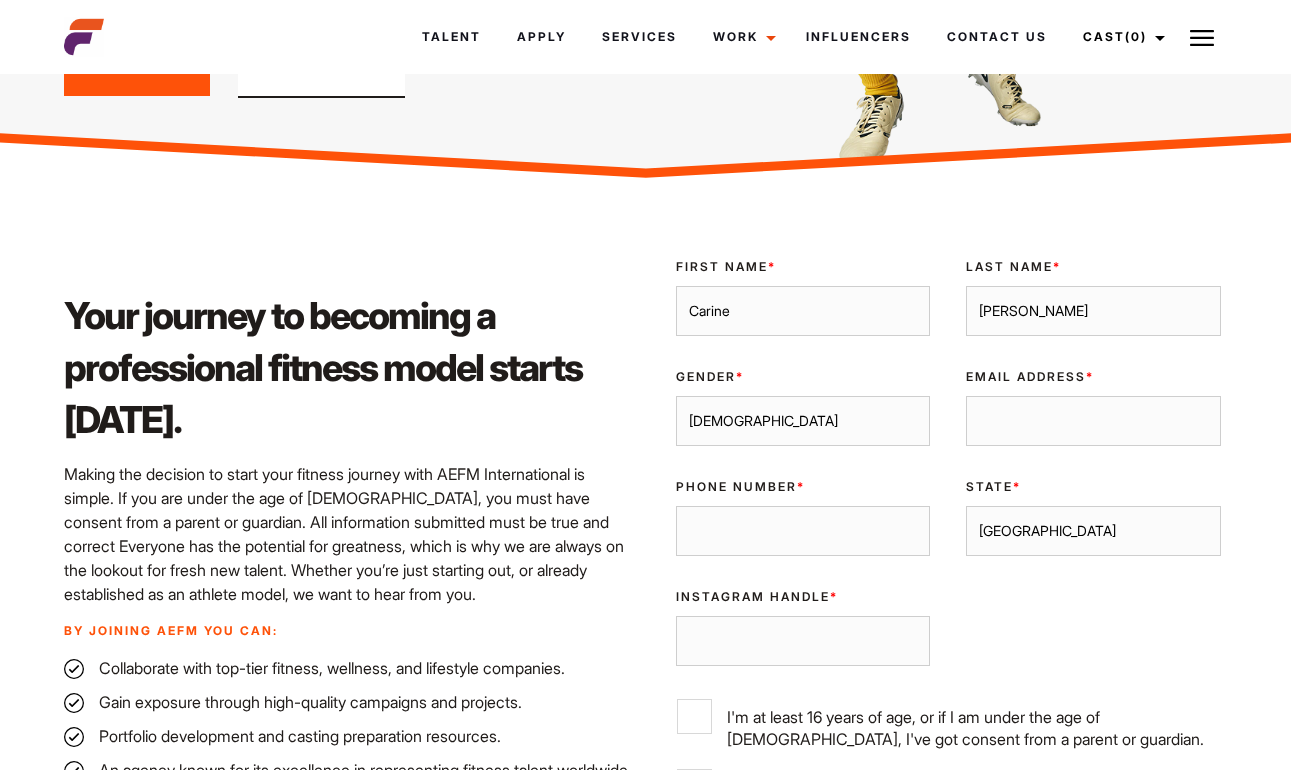 type on "Nery" 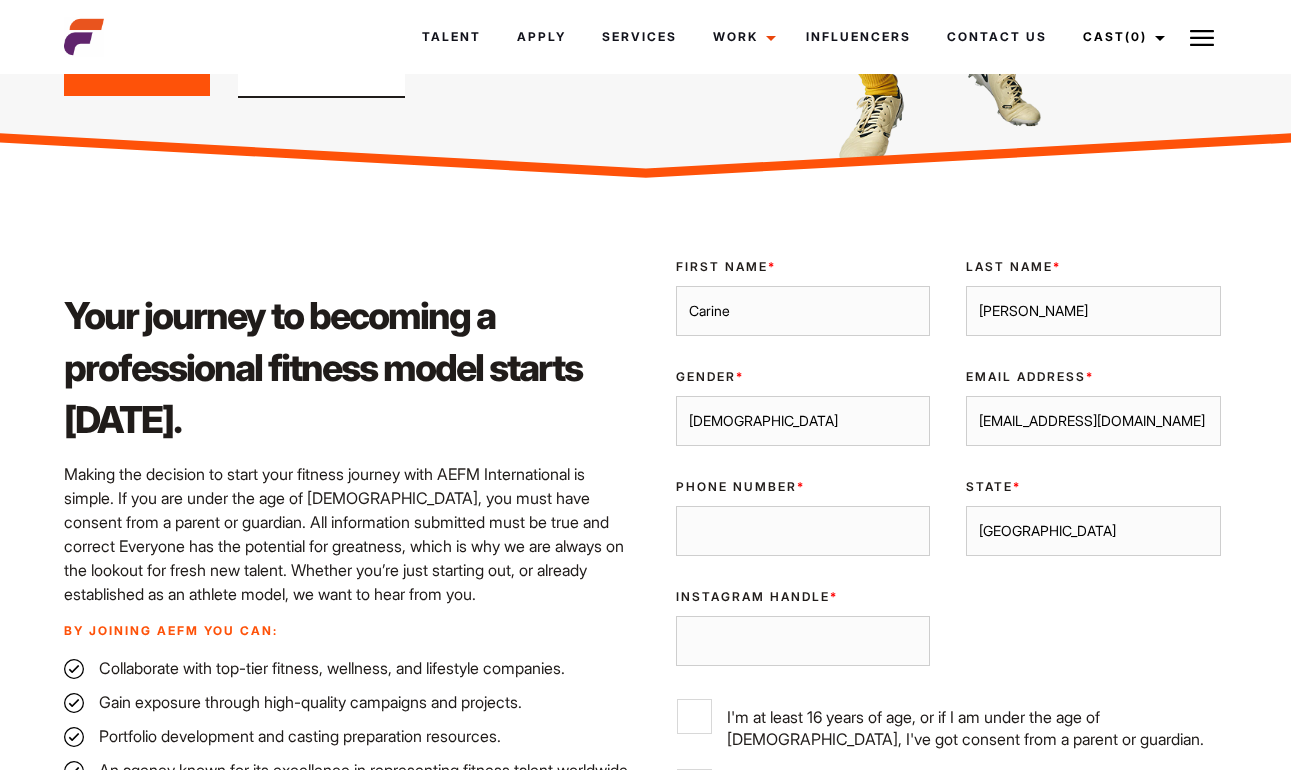type on "carine@gbcentralcoast.copm.au" 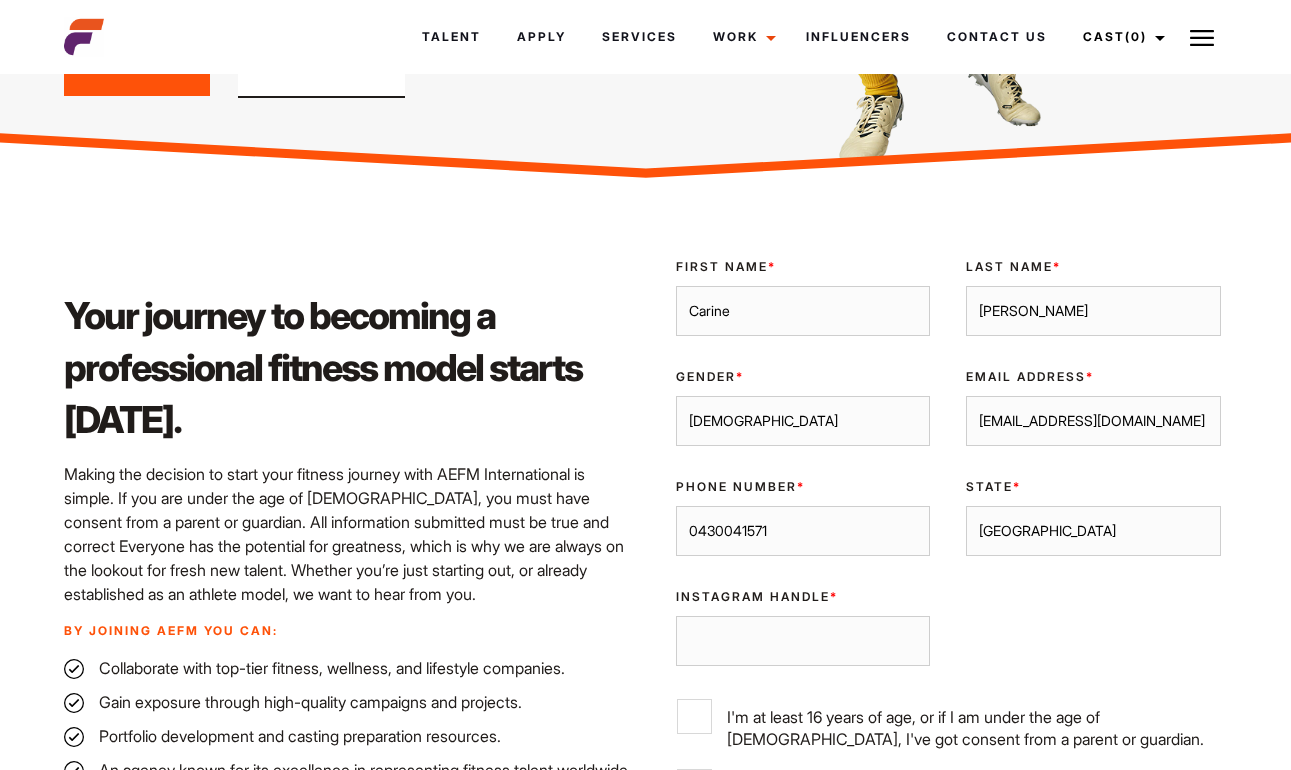 type on "0430041571" 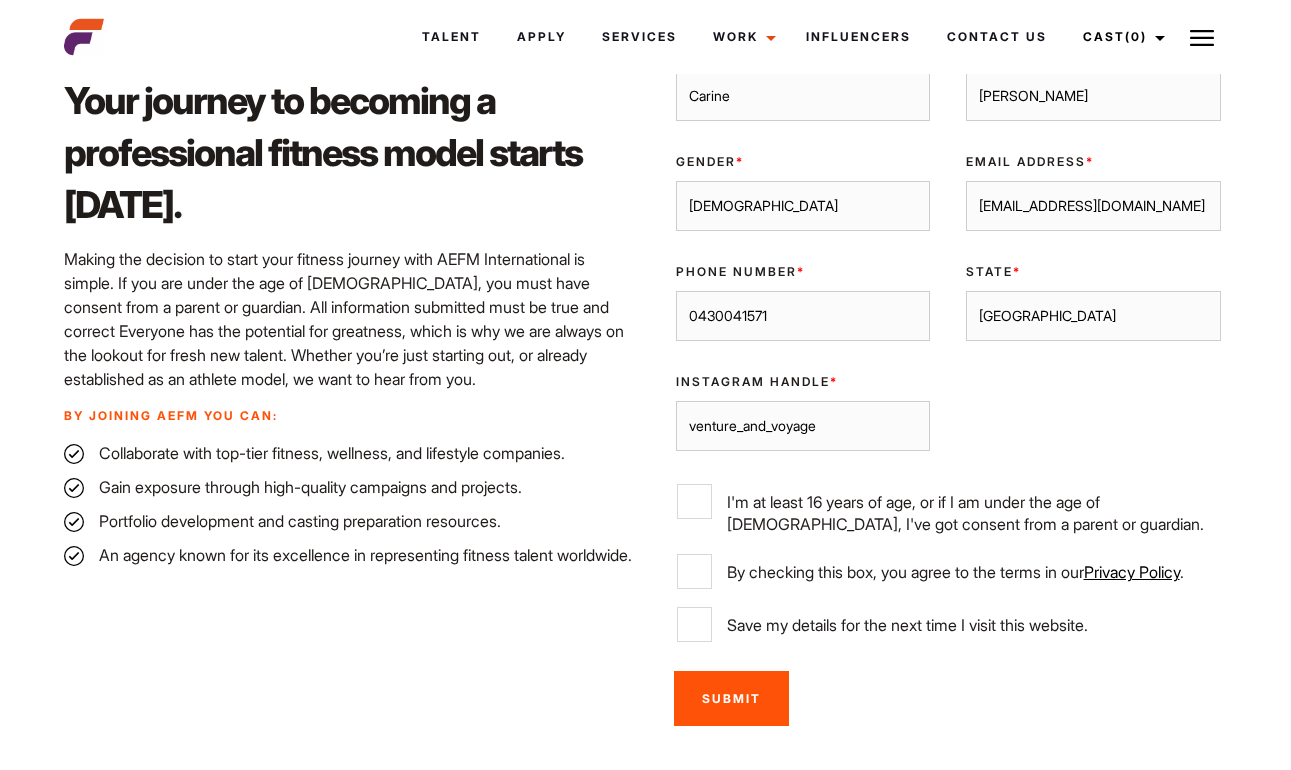 scroll, scrollTop: 605, scrollLeft: 0, axis: vertical 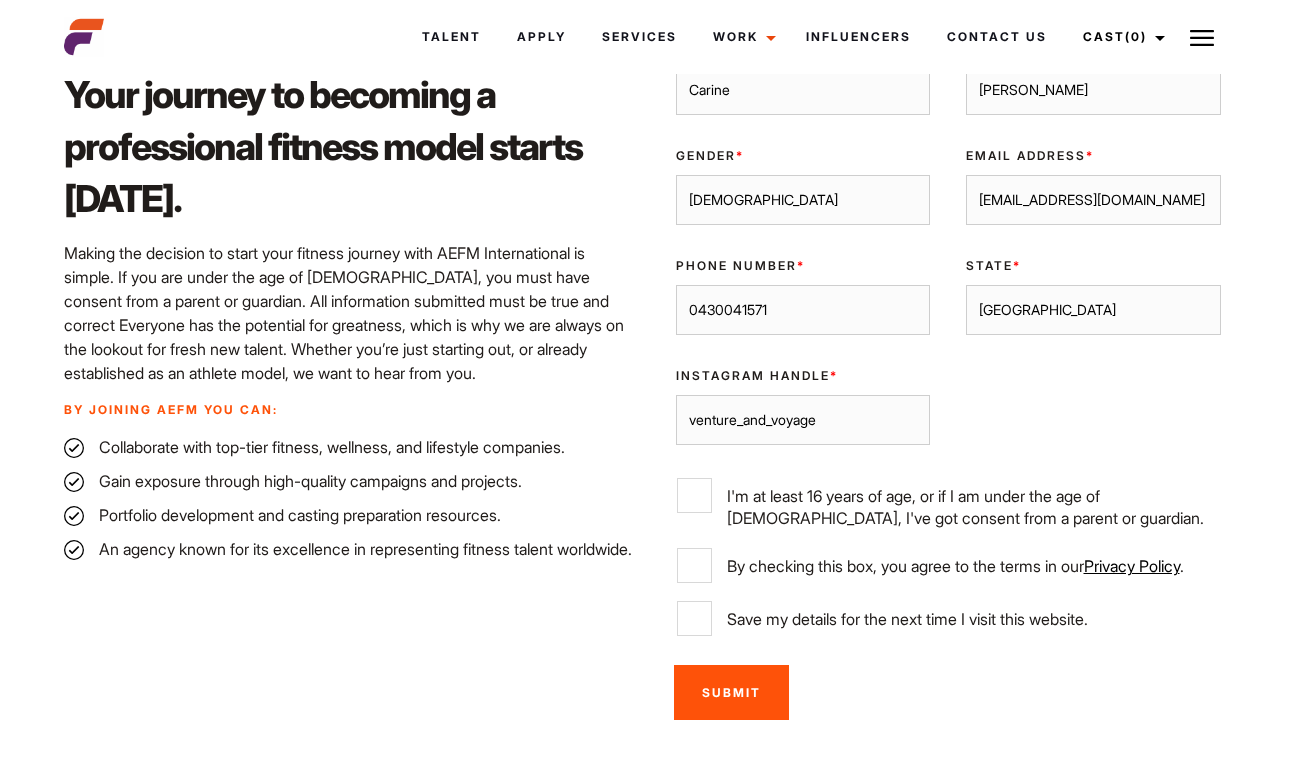 type on "venture_and_voyage" 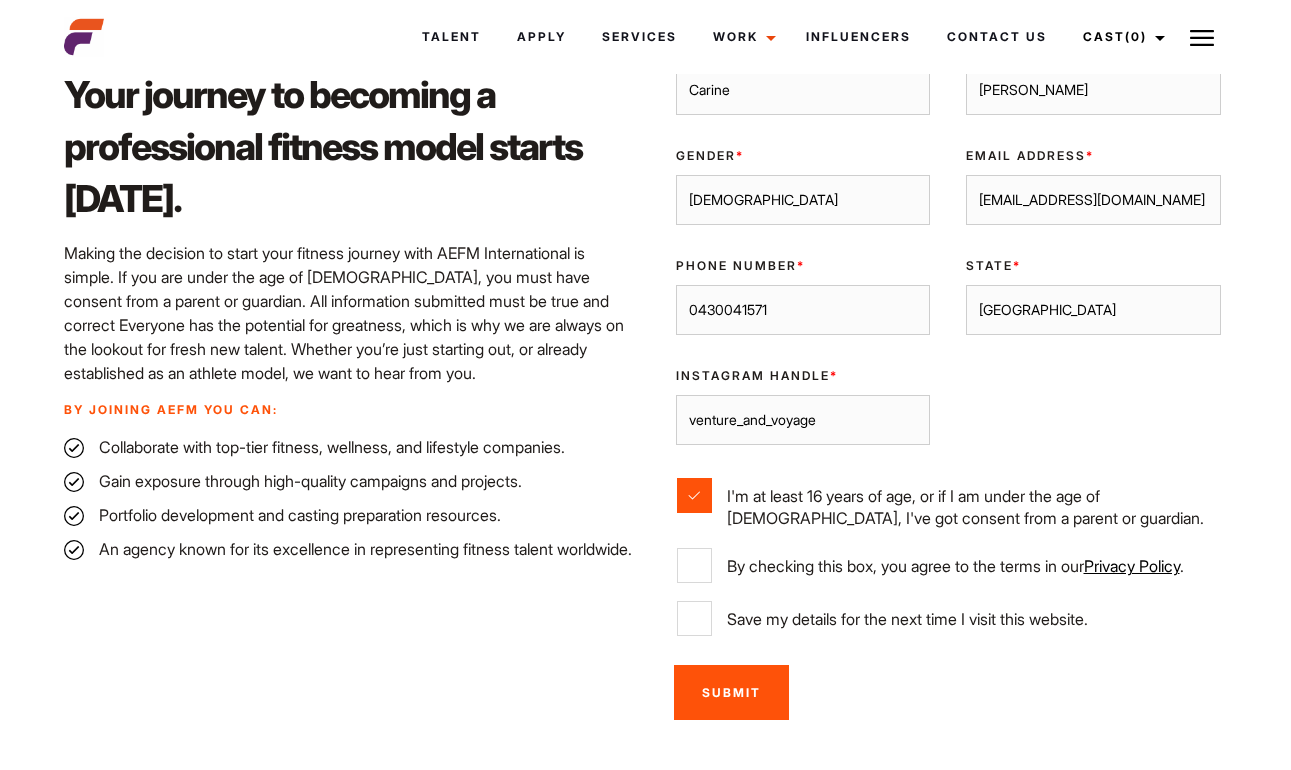 click on "By checking this box, you agree to the terms in our  Privacy Policy ." at bounding box center (694, 565) 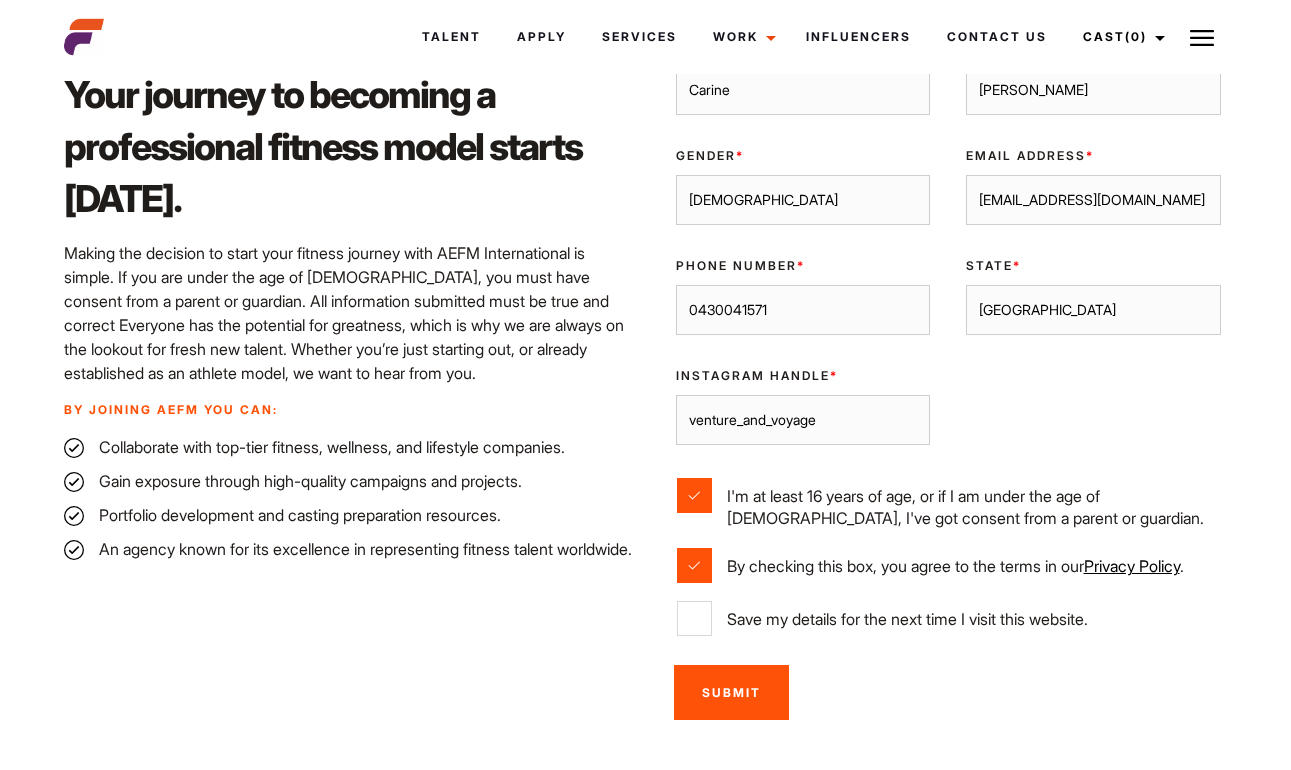 click on "Save my details for the next time I visit this website." at bounding box center (694, 618) 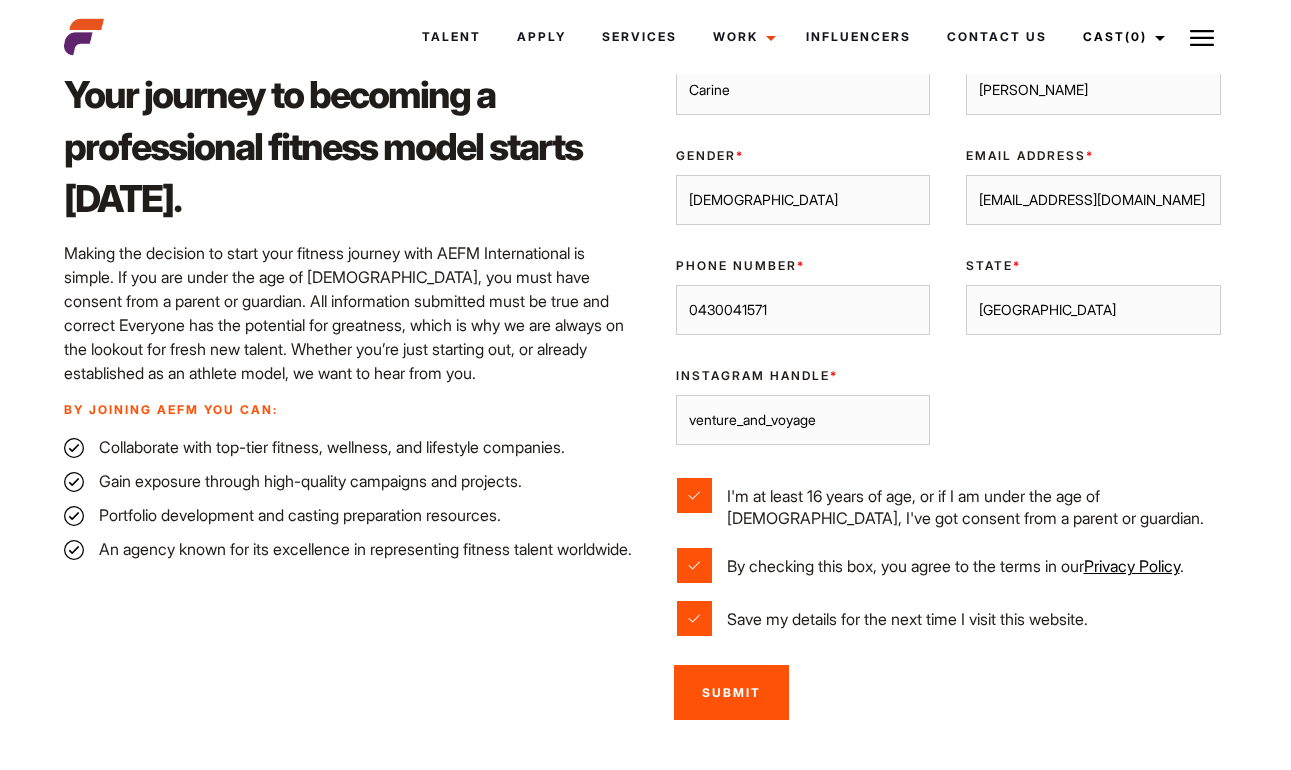 scroll, scrollTop: 567, scrollLeft: 0, axis: vertical 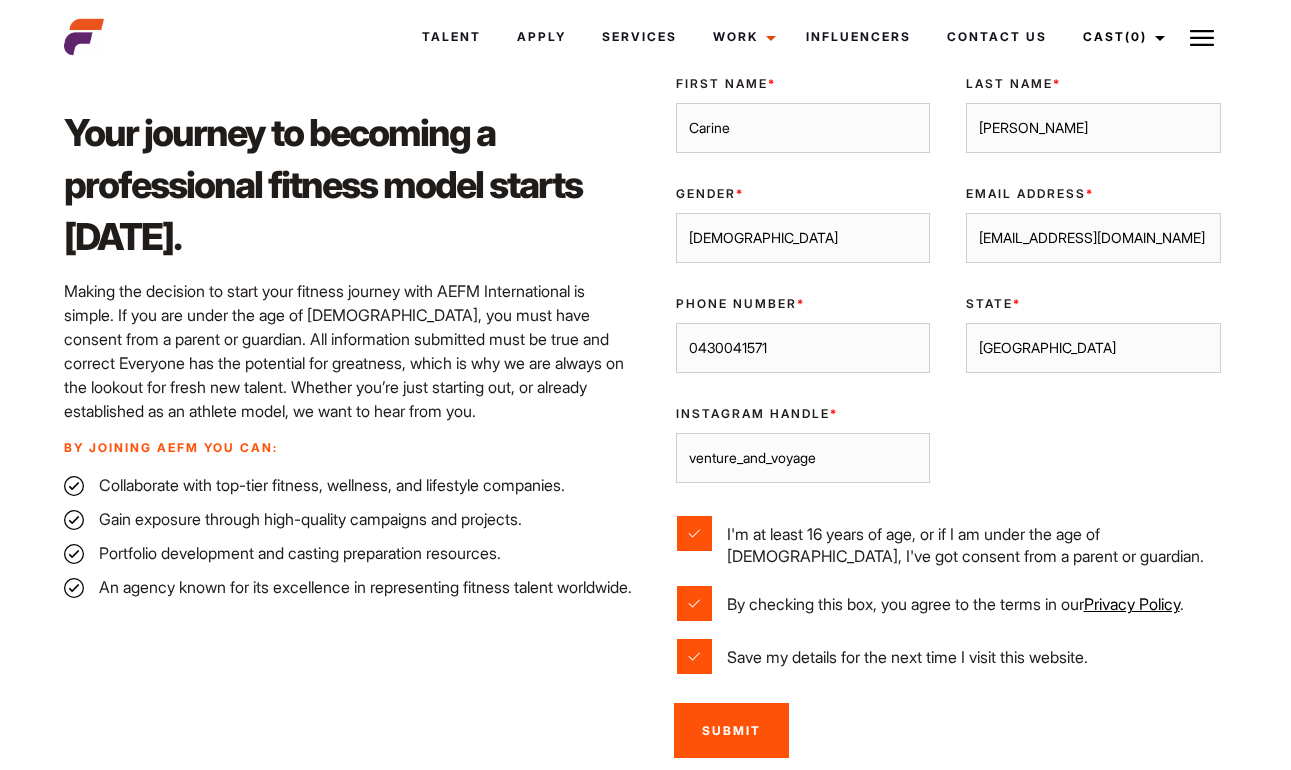 click on "carine@gbcentralcoast.copm.au" at bounding box center (1093, 238) 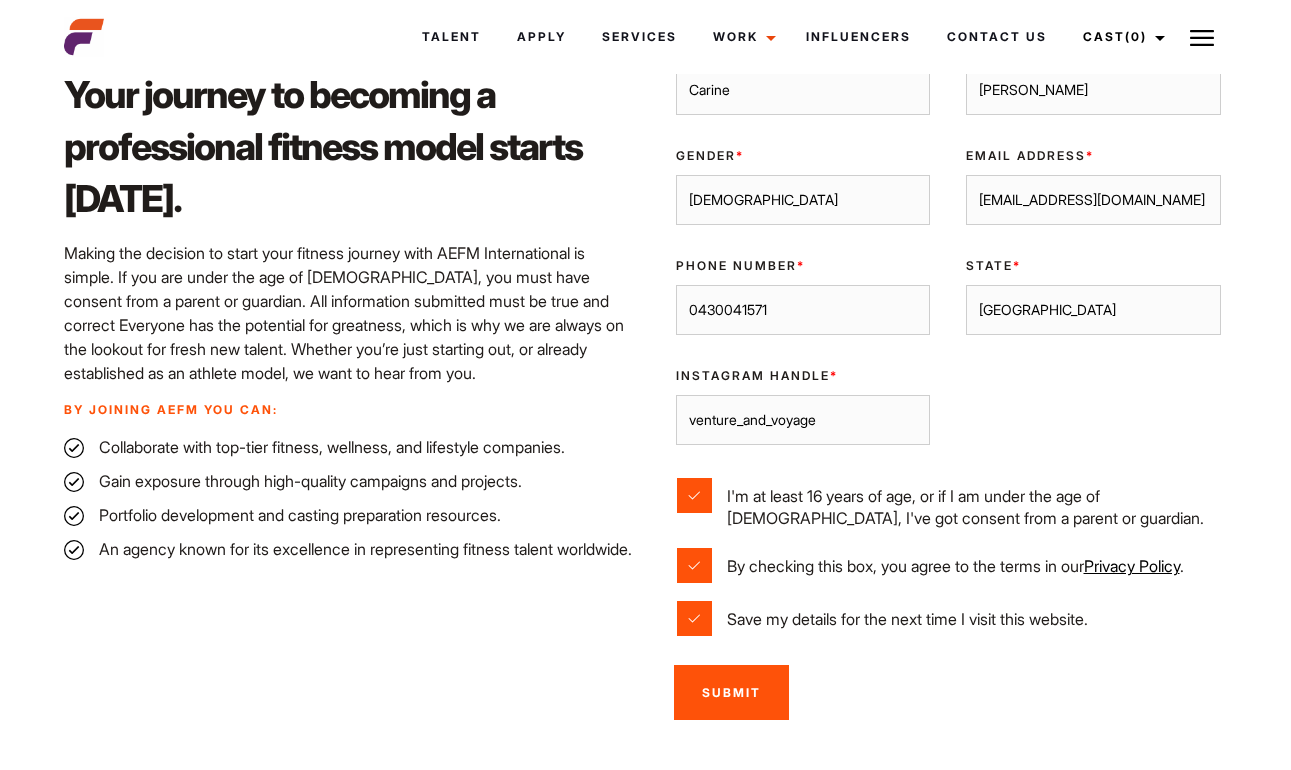 scroll, scrollTop: 759, scrollLeft: 0, axis: vertical 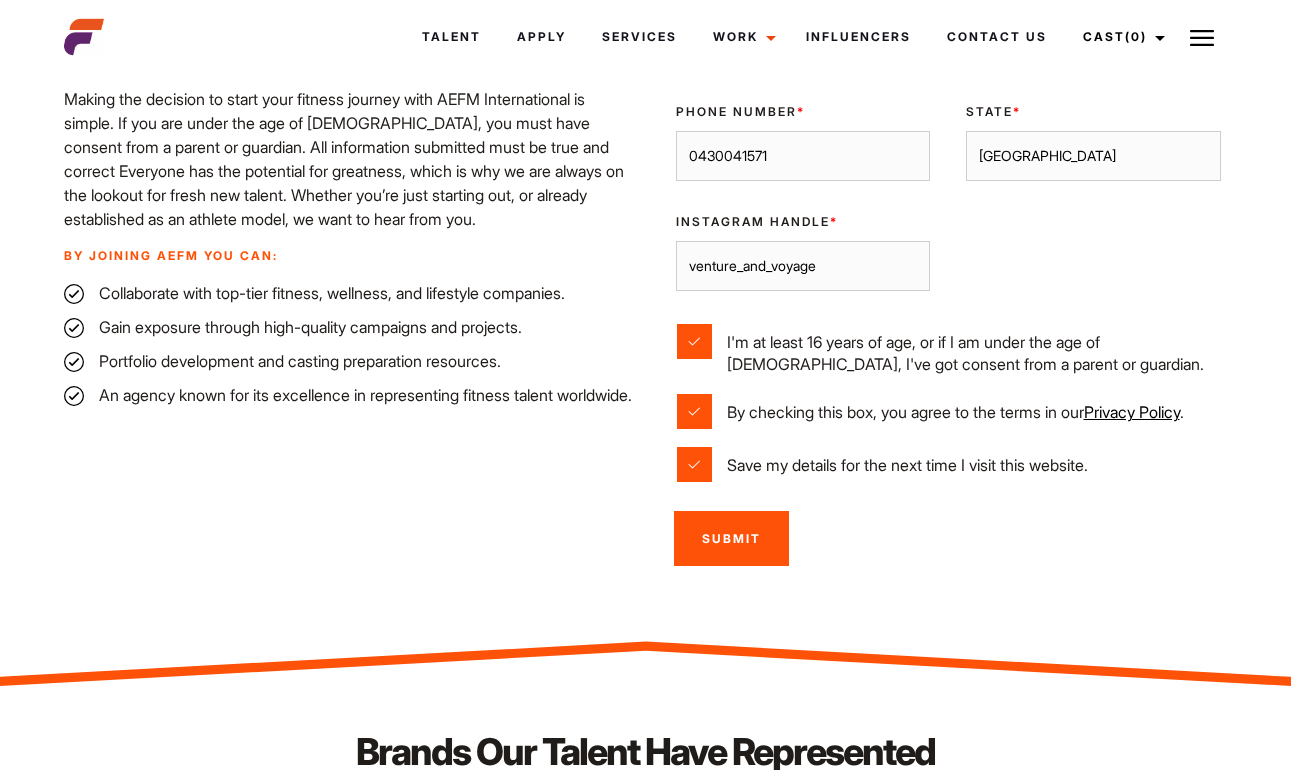 type on "[EMAIL_ADDRESS][DOMAIN_NAME]" 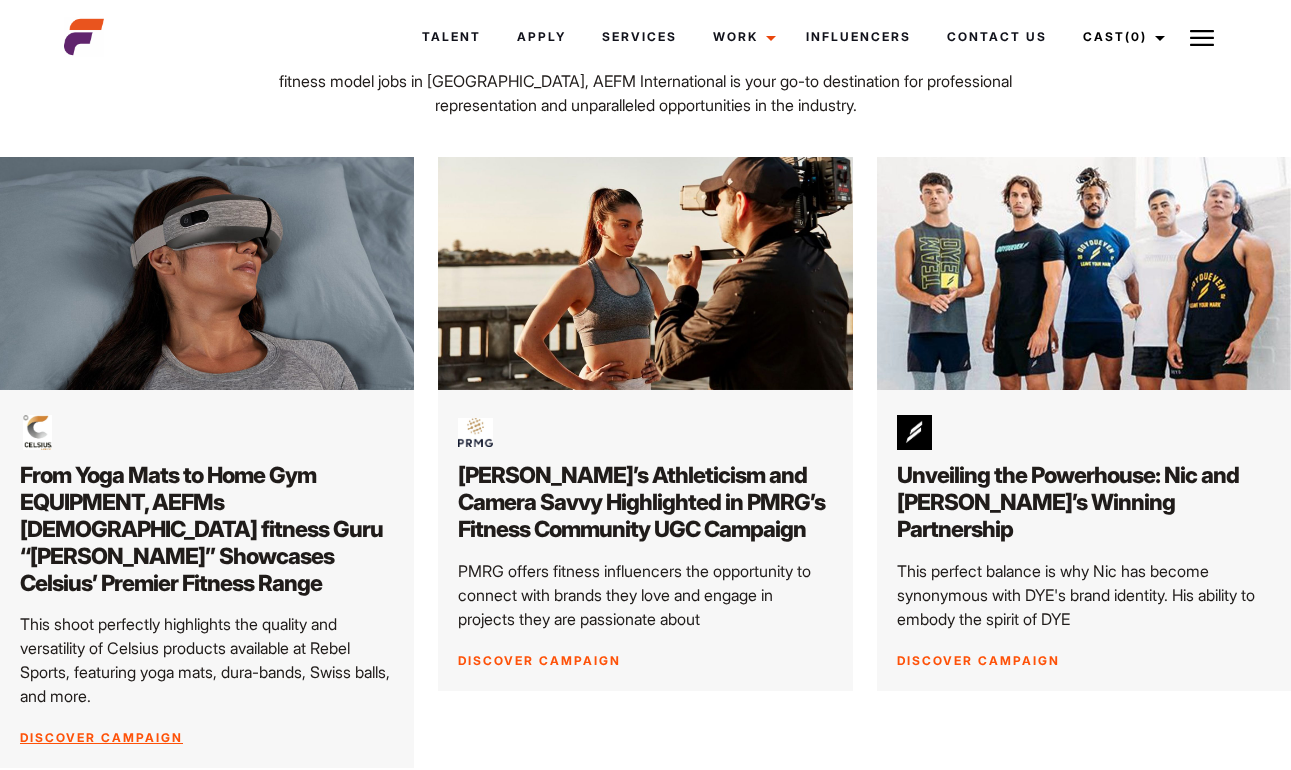 scroll, scrollTop: 302, scrollLeft: 0, axis: vertical 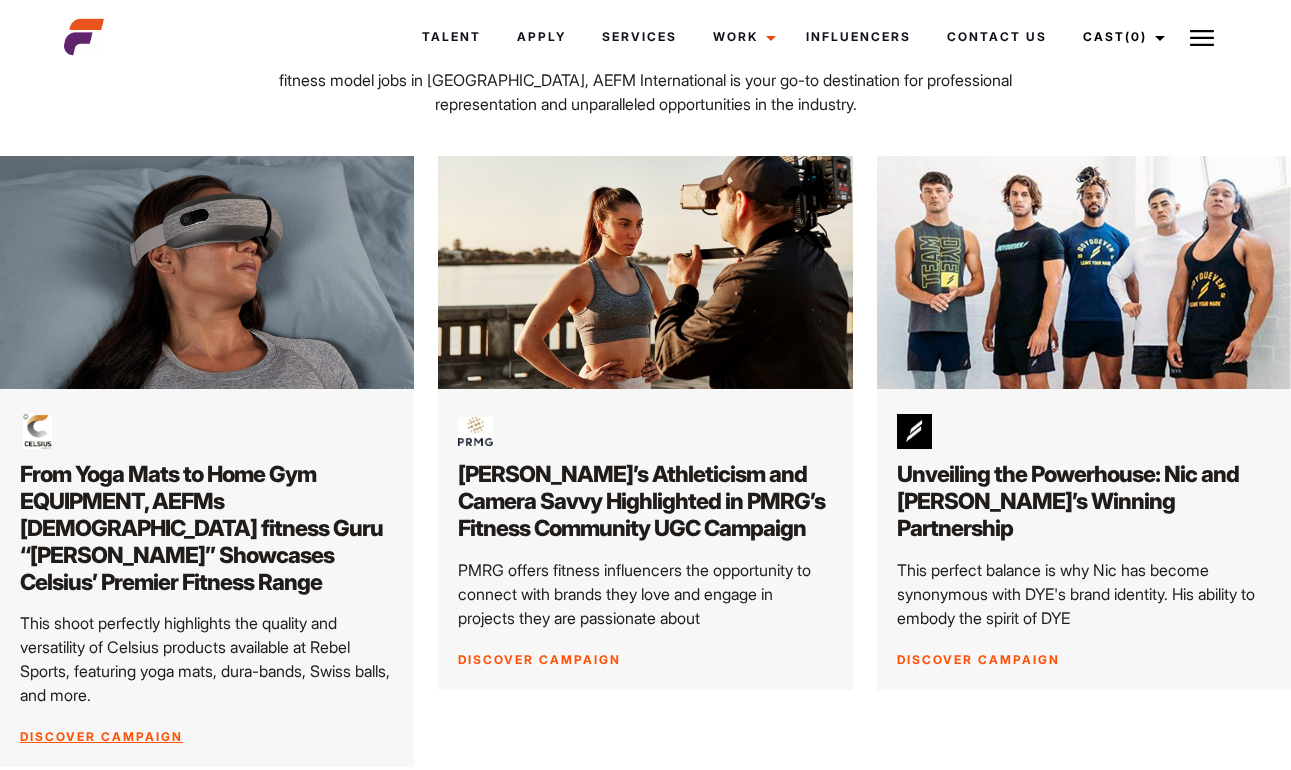 click on "Discover Campaign" at bounding box center [101, 736] 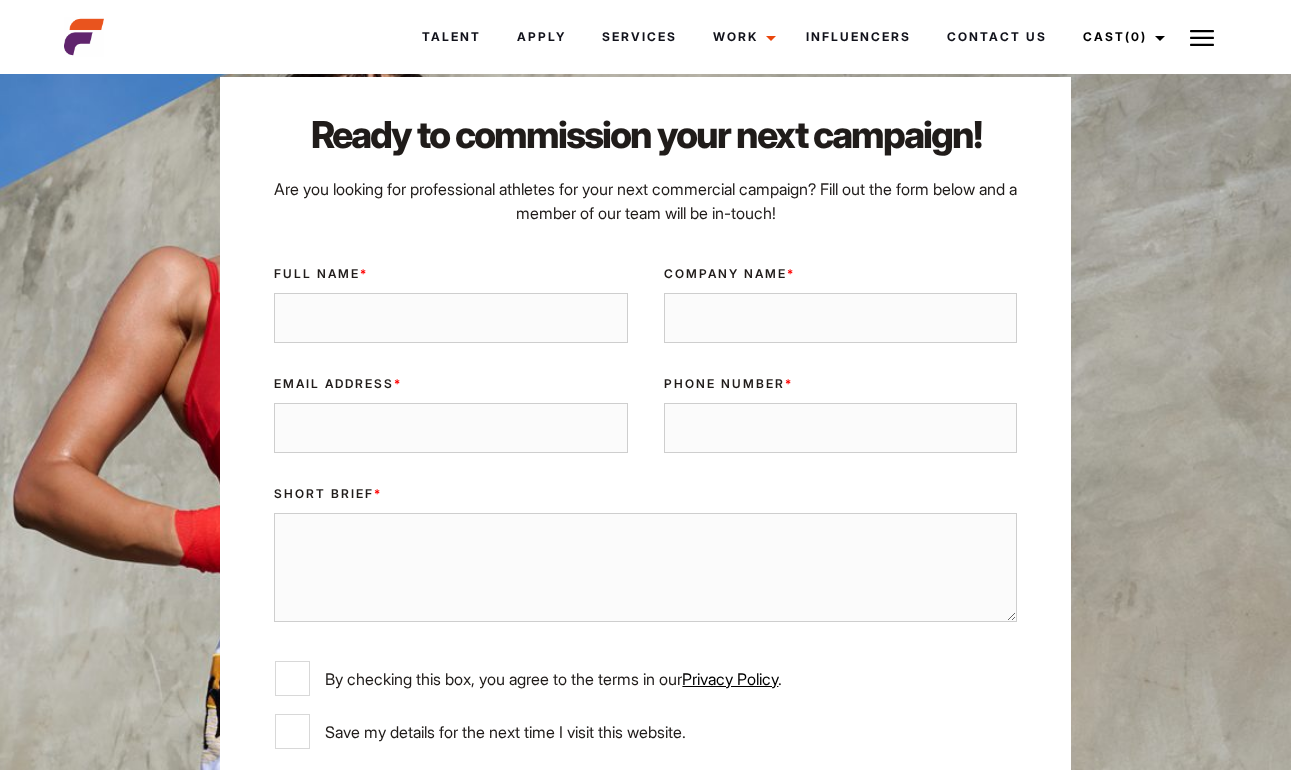 scroll, scrollTop: 5051, scrollLeft: 0, axis: vertical 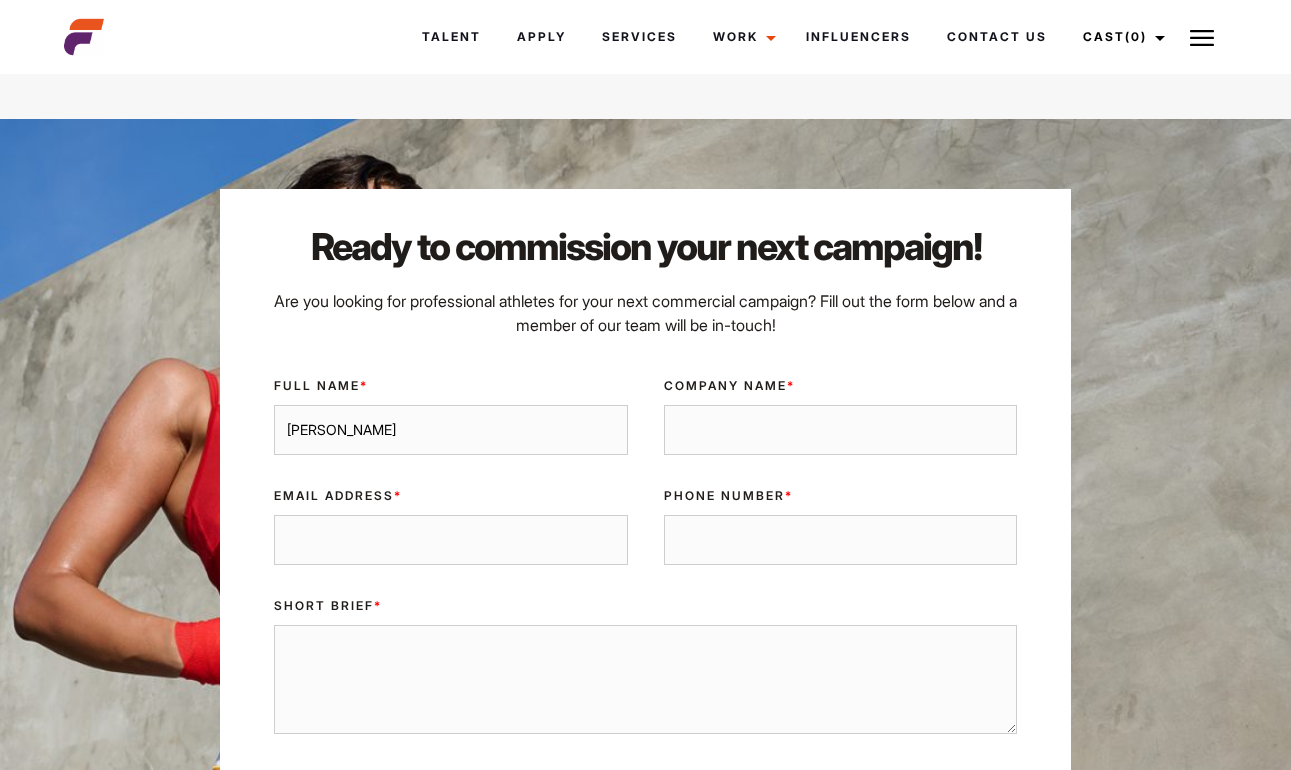 type on "[PERSON_NAME]" 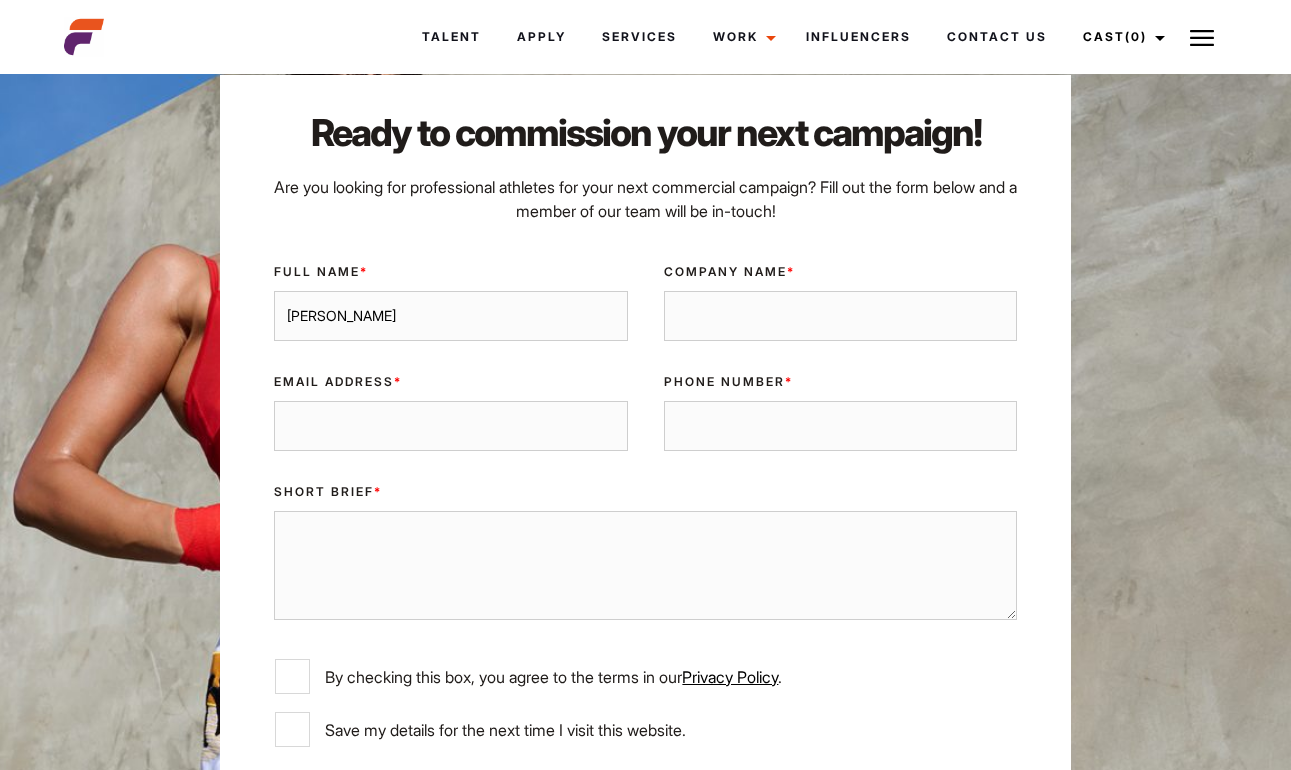scroll, scrollTop: 5159, scrollLeft: 0, axis: vertical 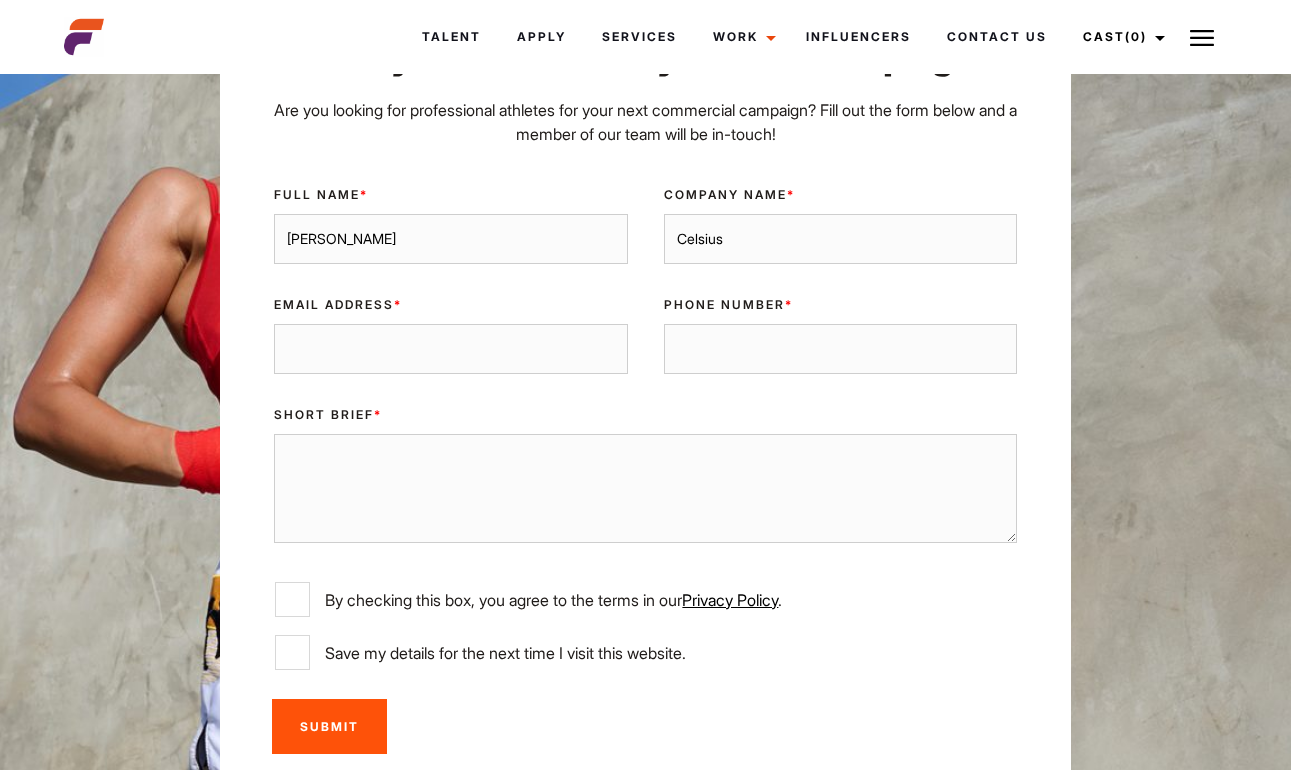 type on "Celsius" 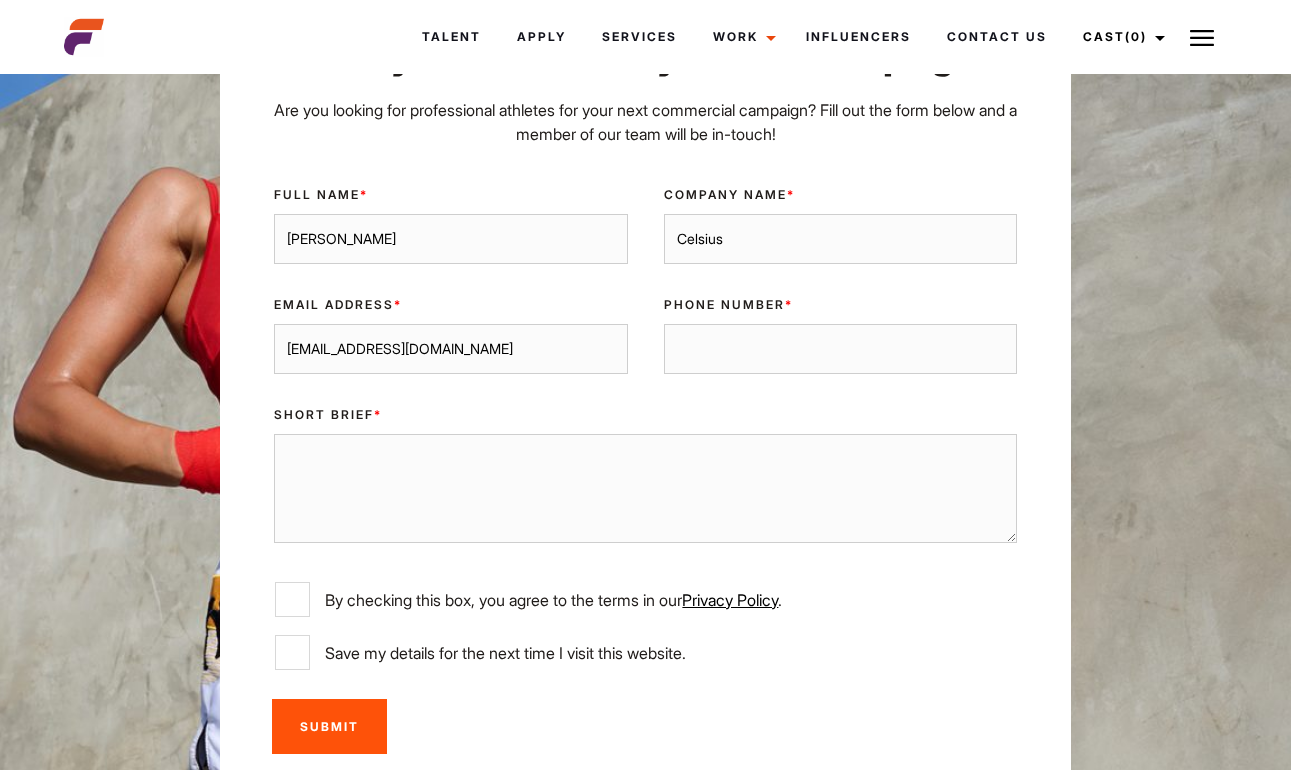 type on "[EMAIL_ADDRESS][DOMAIN_NAME]" 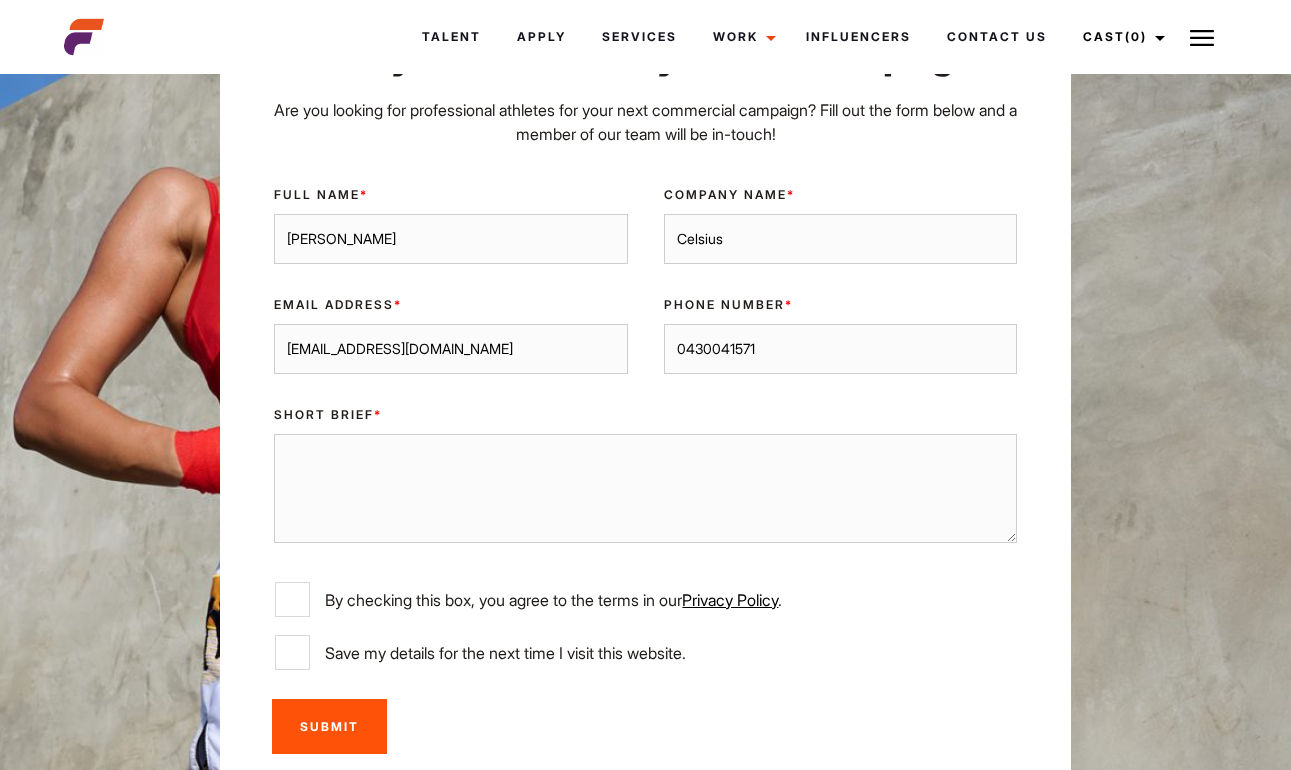 type on "0430041571" 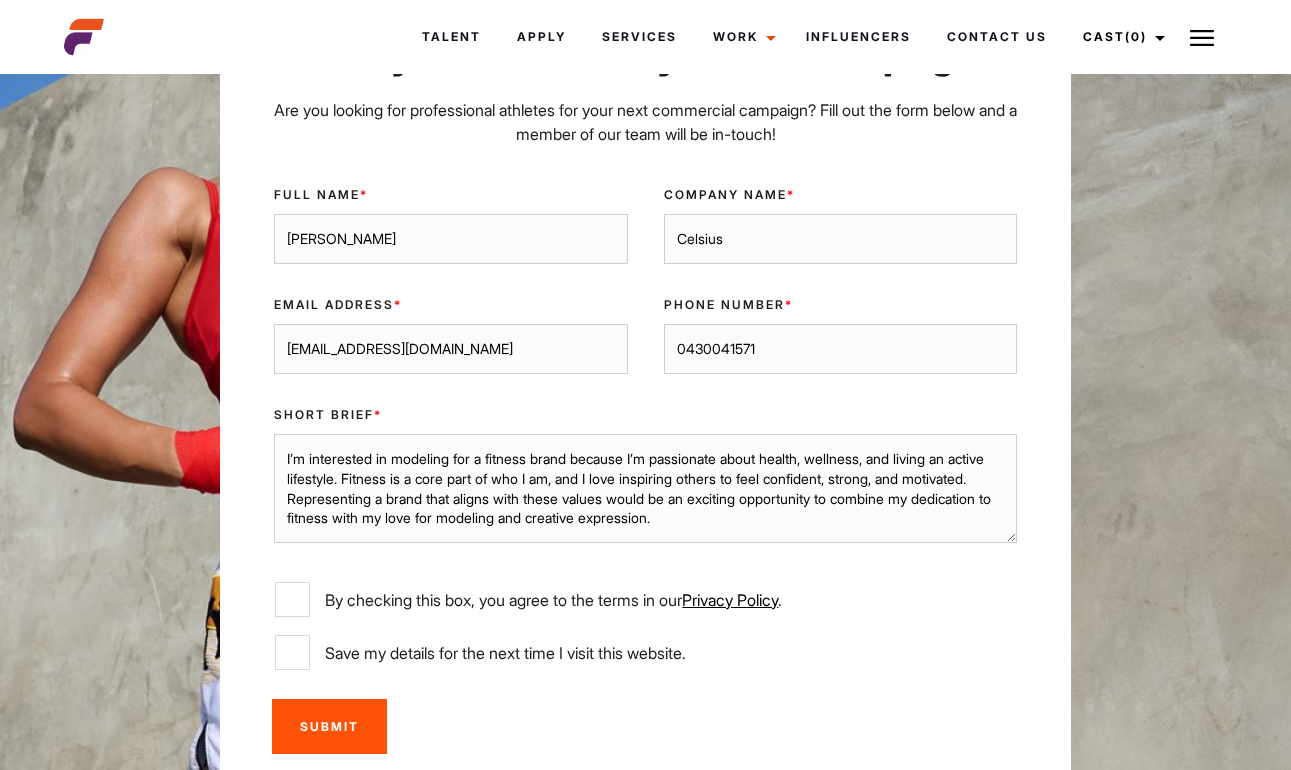 type on "I’m interested in modeling for a fitness brand because I’m passionate about health, wellness, and living an active lifestyle. Fitness is a core part of who I am, and I love inspiring others to feel confident, strong, and motivated. Representing a brand that aligns with these values would be an exciting opportunity to combine my dedication to fitness with my love for modeling and creative expression." 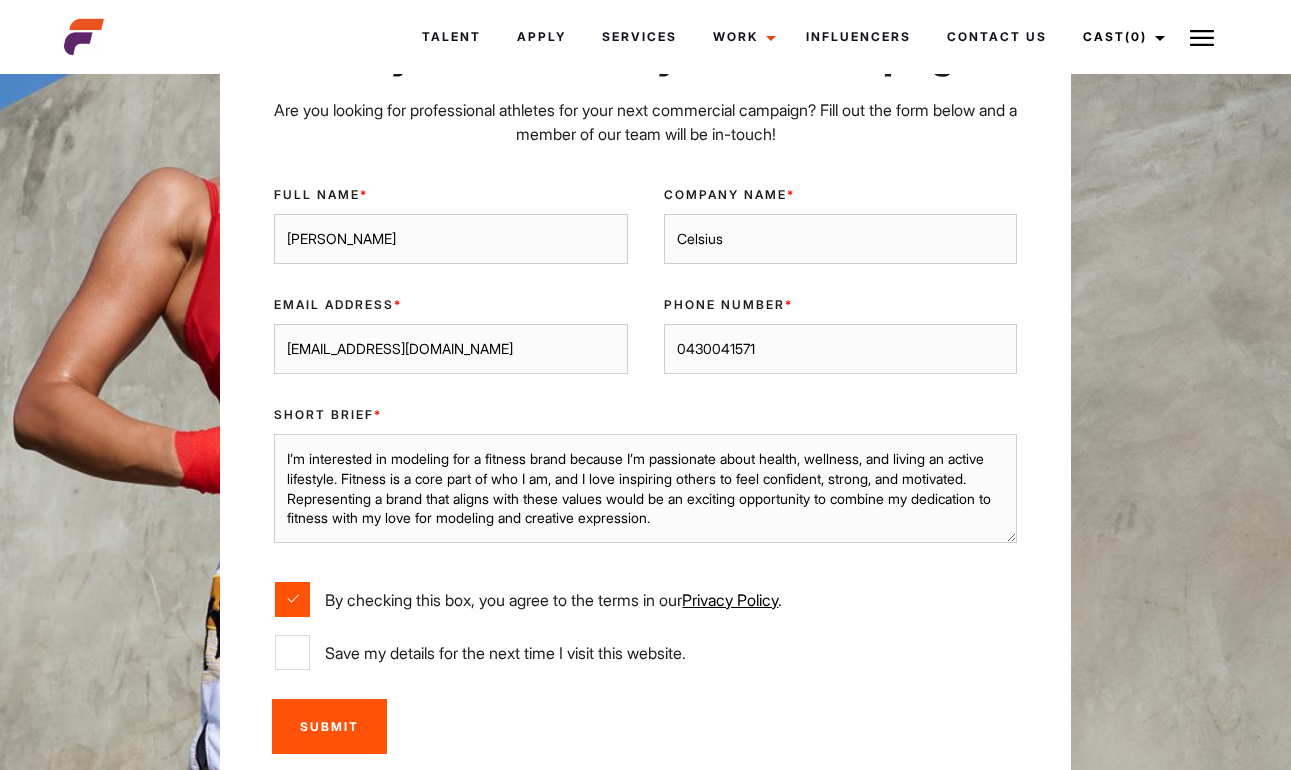 click on "Save my details for the next time I visit this website." at bounding box center (292, 652) 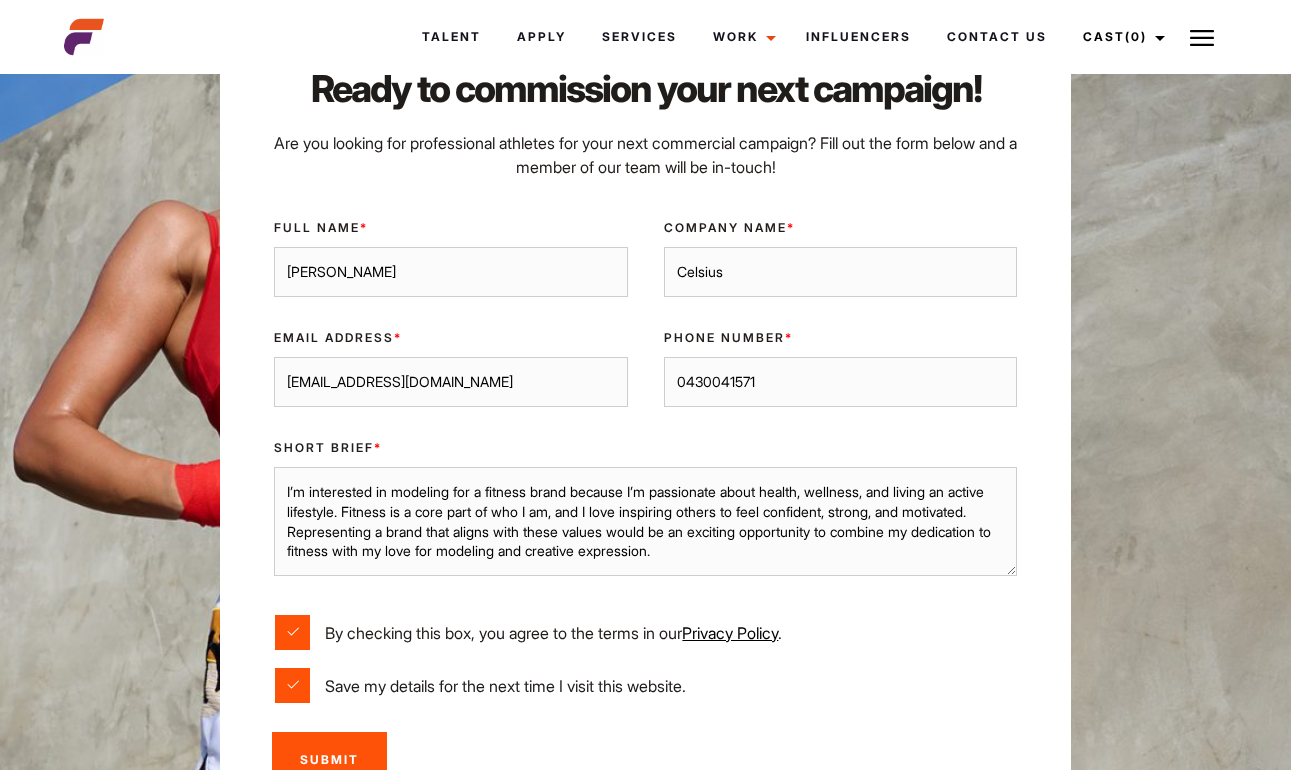 scroll, scrollTop: 5130, scrollLeft: 0, axis: vertical 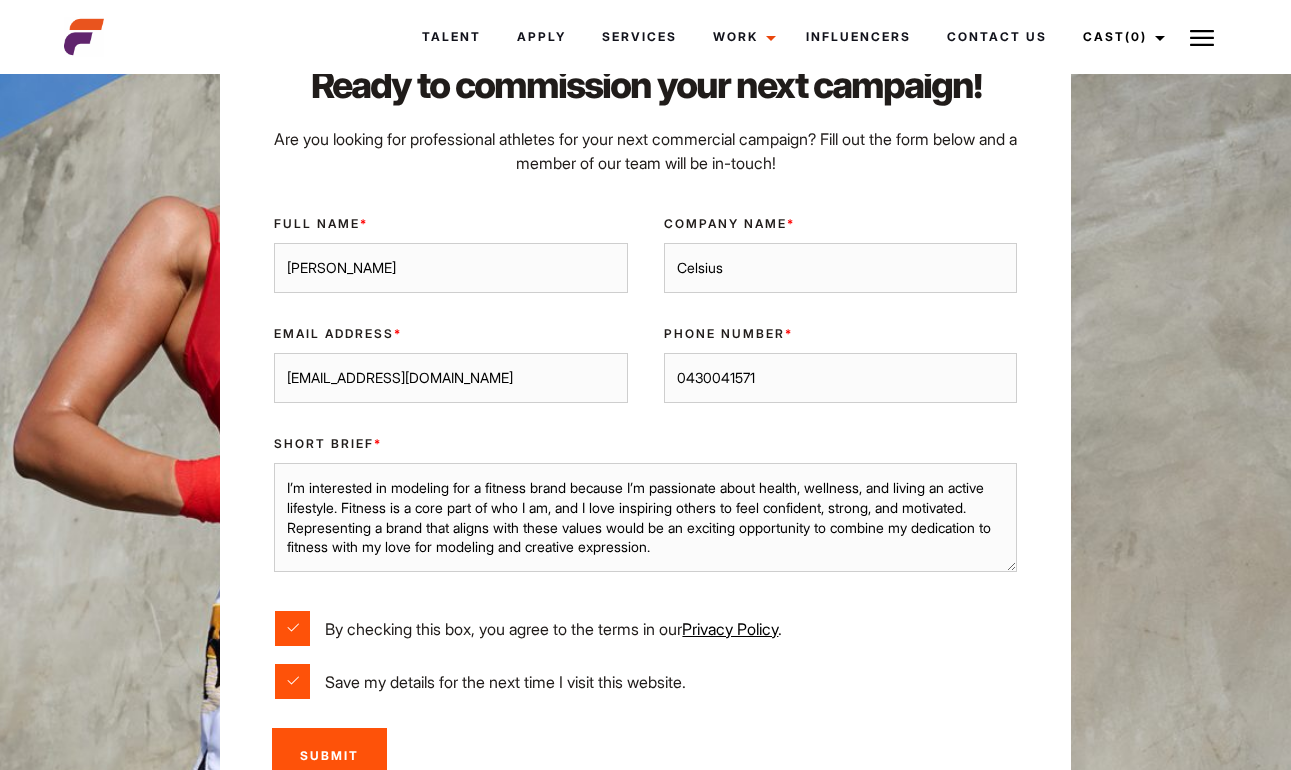 click on "Submit" at bounding box center (329, 755) 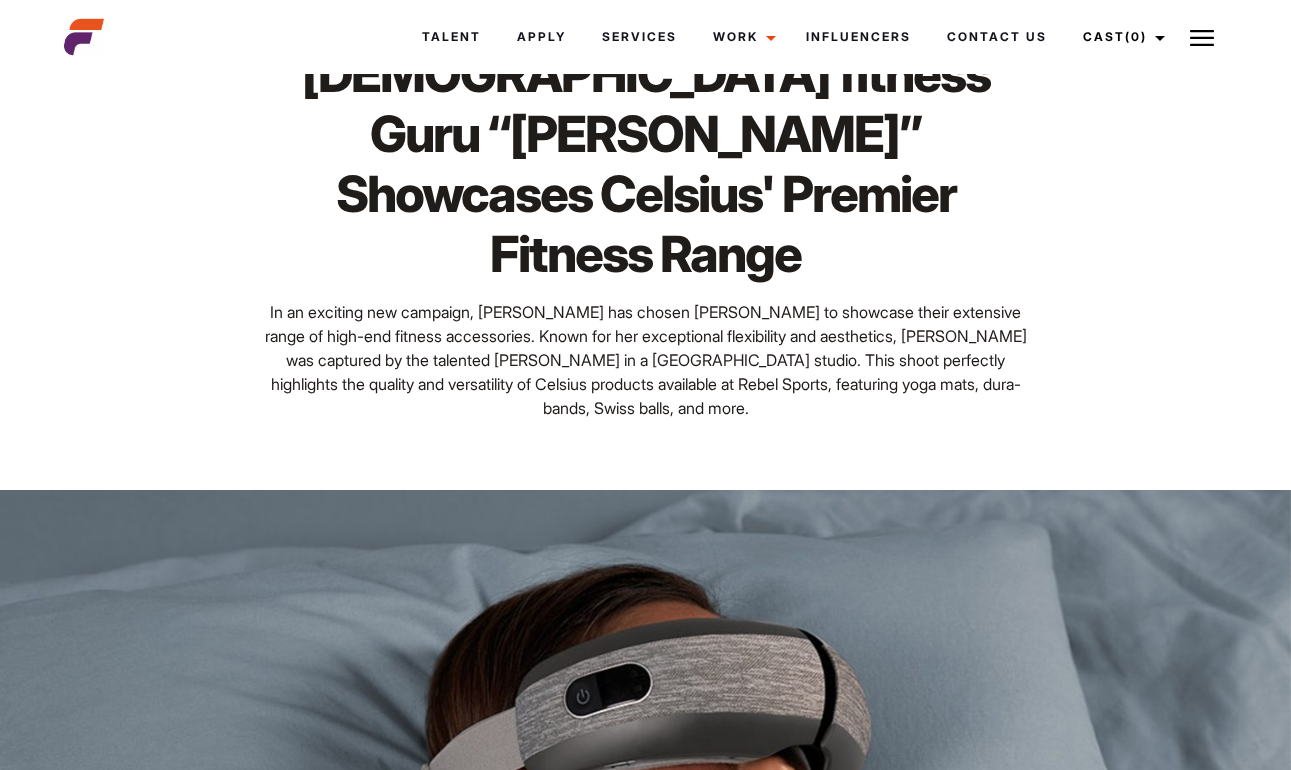 scroll, scrollTop: 209, scrollLeft: 0, axis: vertical 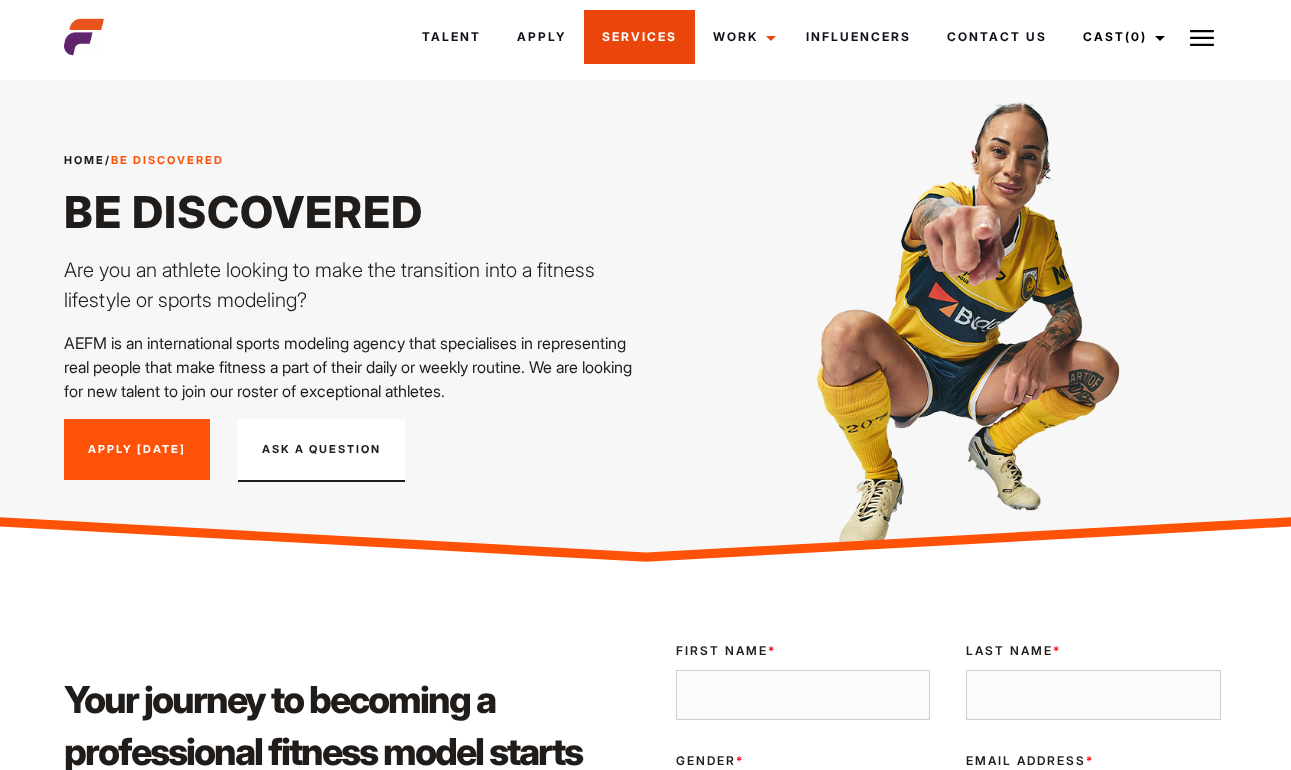 click on "Services" at bounding box center (639, 37) 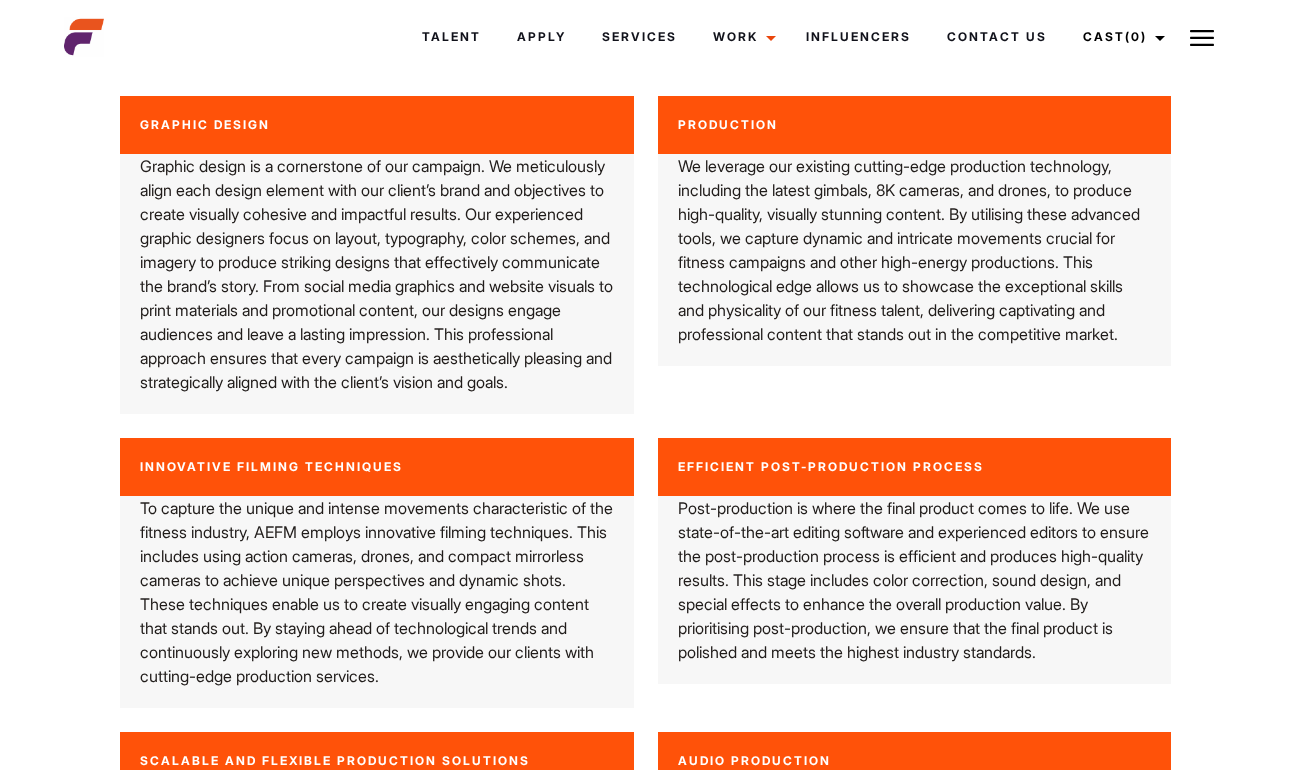 scroll, scrollTop: 3435, scrollLeft: 0, axis: vertical 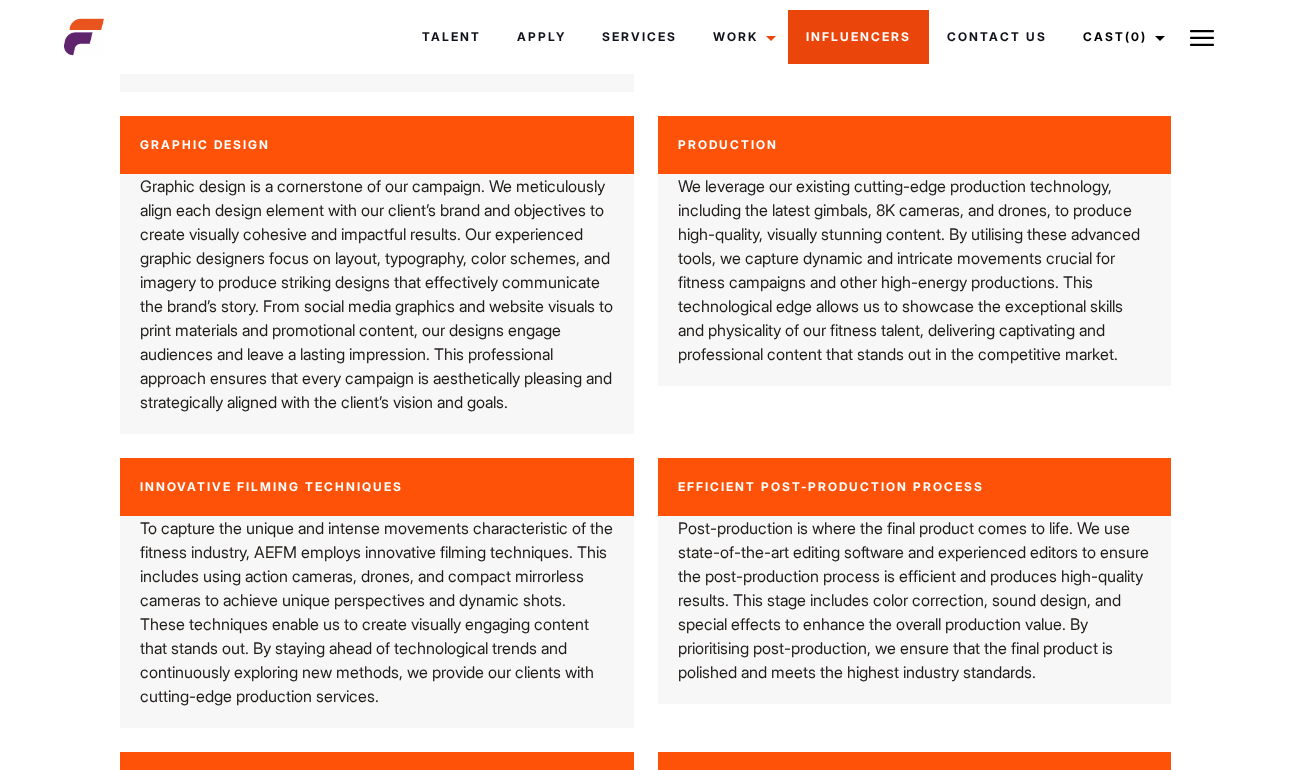 click on "Influencers" at bounding box center [858, 37] 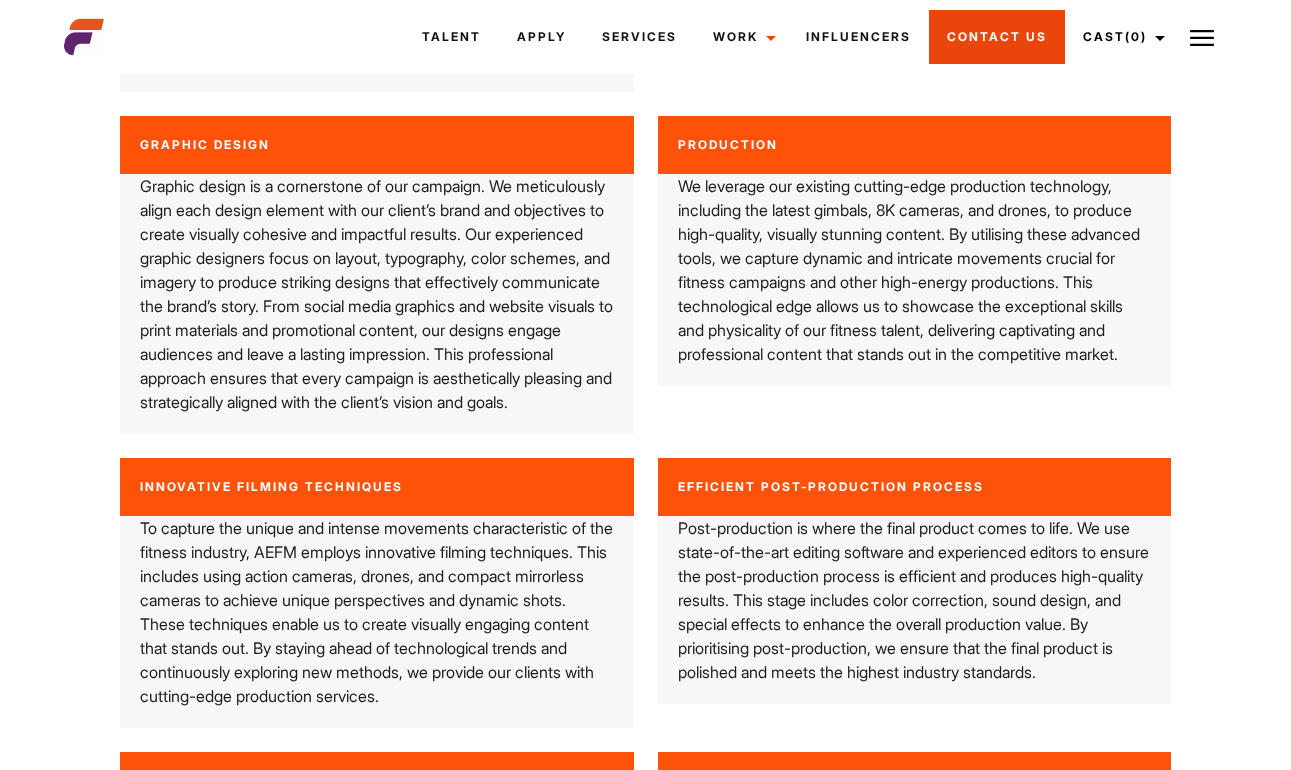scroll, scrollTop: 3488, scrollLeft: 0, axis: vertical 